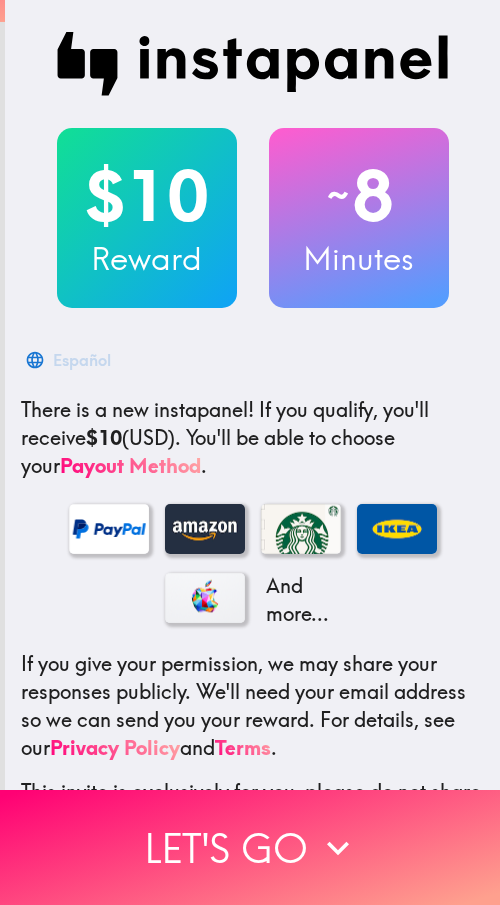 scroll, scrollTop: 0, scrollLeft: 0, axis: both 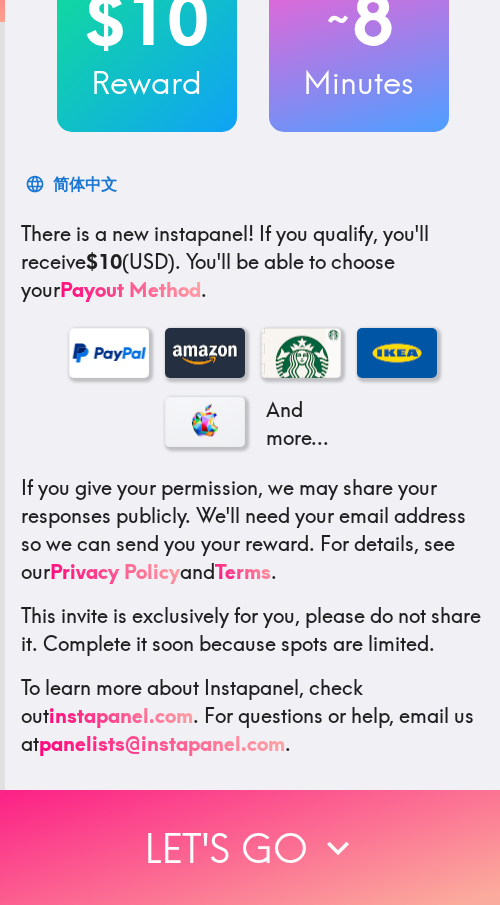 click 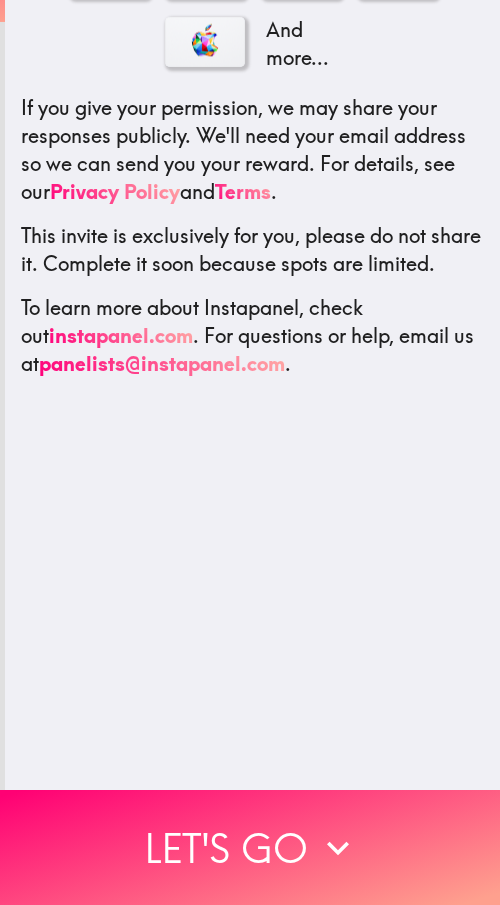 scroll, scrollTop: 0, scrollLeft: 0, axis: both 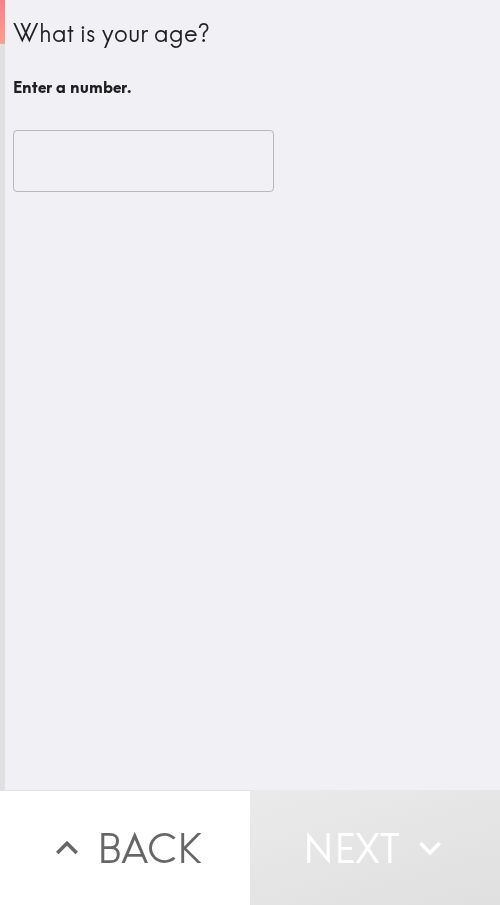 click at bounding box center [143, 161] 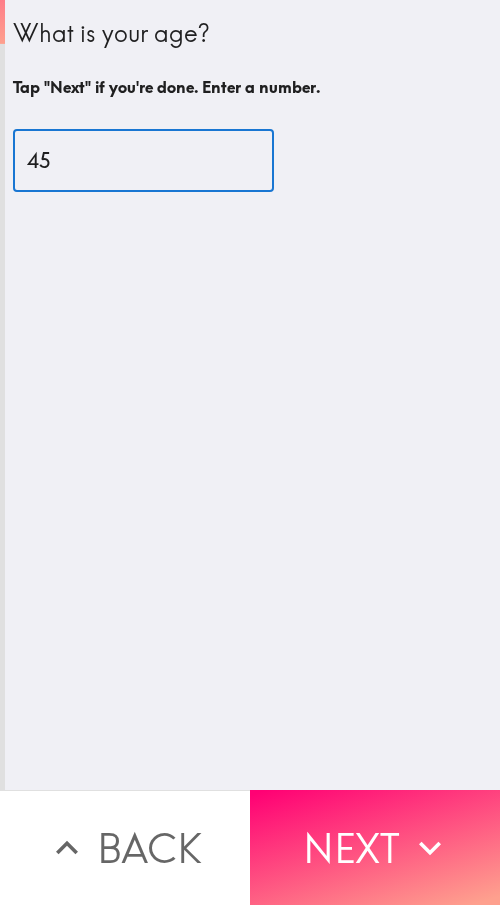 type on "45" 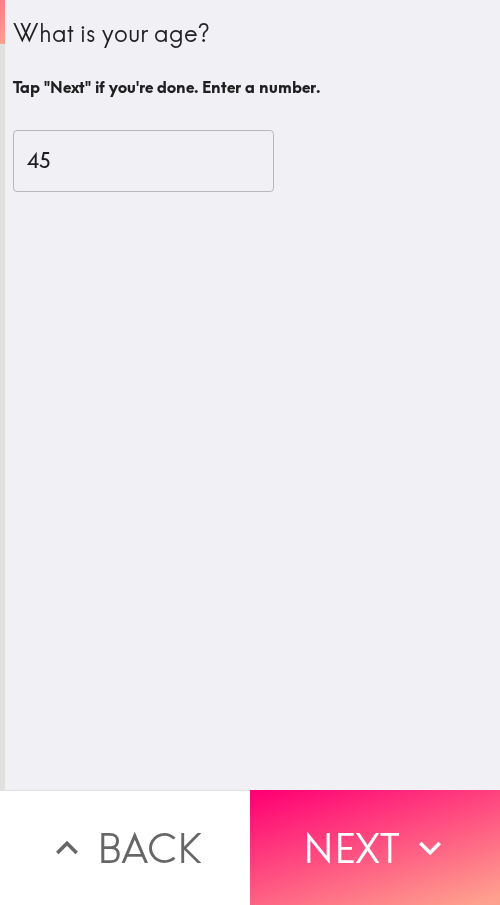 click on "Next" at bounding box center [375, 847] 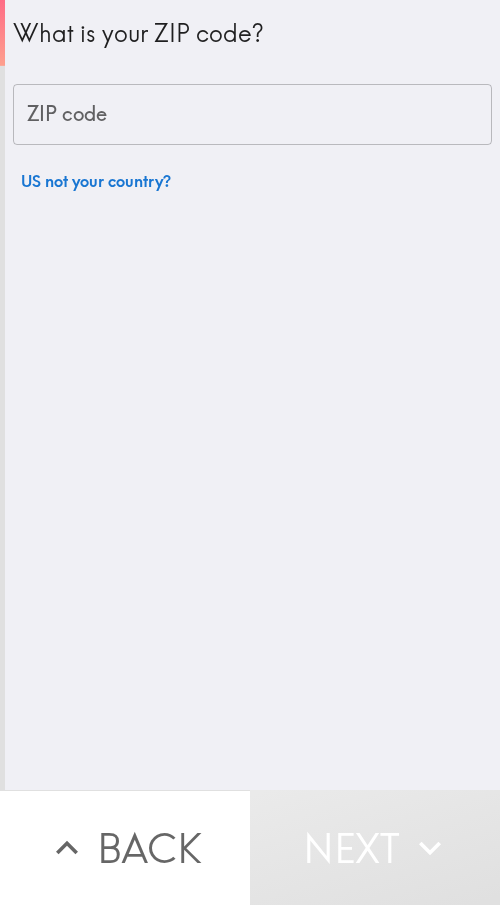 click on "ZIP code" at bounding box center [252, 115] 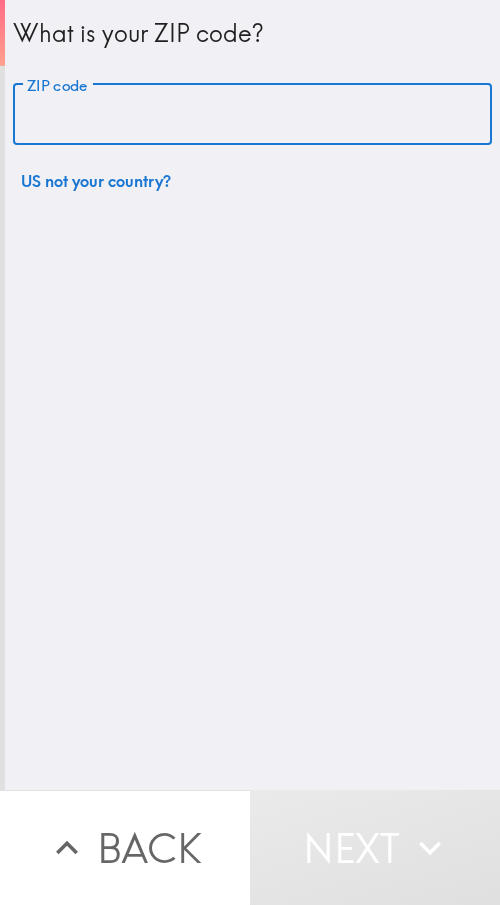 click on "ZIP code" at bounding box center (252, 115) 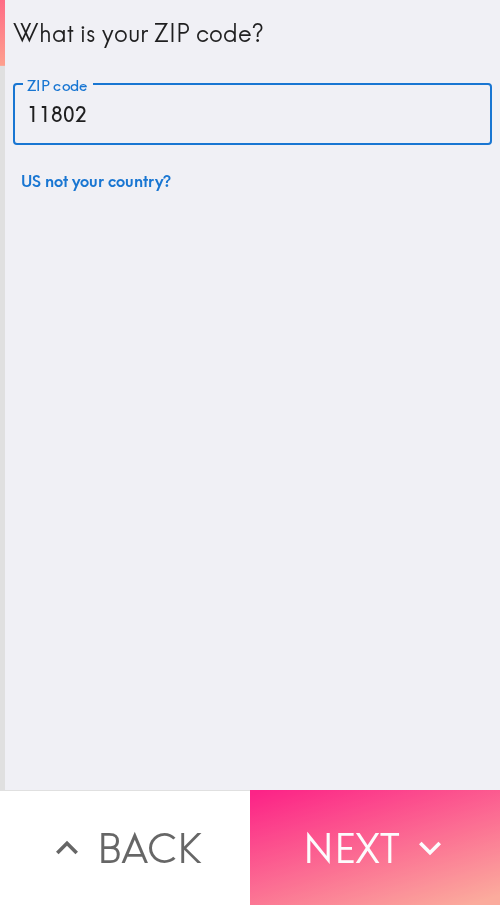 type on "11802" 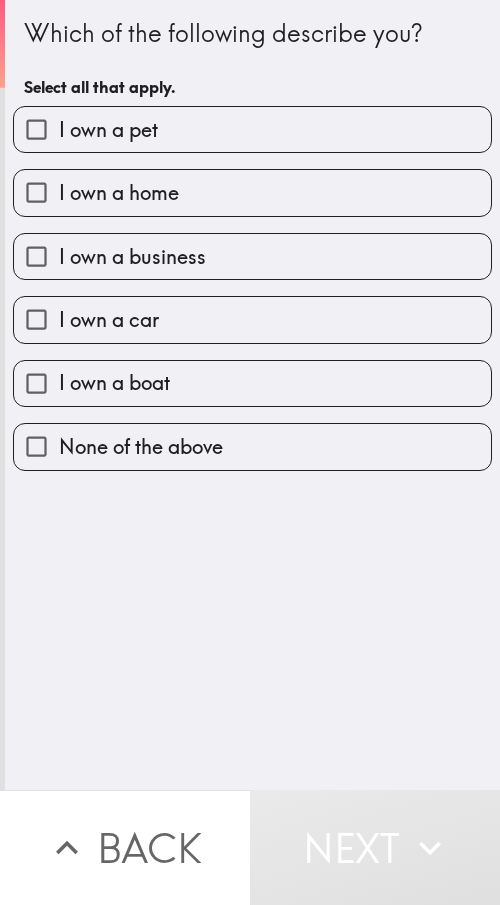 click on "Which of the following describe you? Select all that apply. I own a pet I own a home I own a business I own a car I own a boat None of the above" at bounding box center [252, 395] 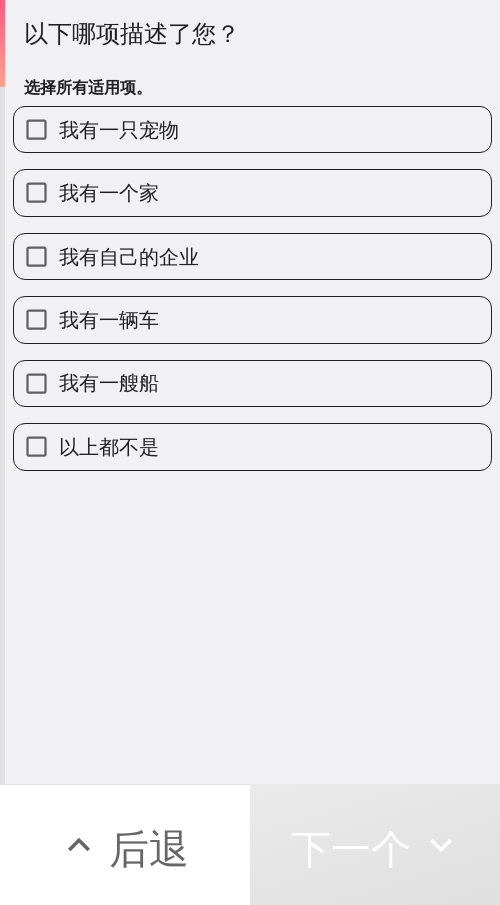 click on "以下哪项描述了您？ 选择所有适用项。 我有一只宠物 我有一个家 我有自己的企业 我有一辆车 我有一艘船 以上都不是" at bounding box center [252, 392] 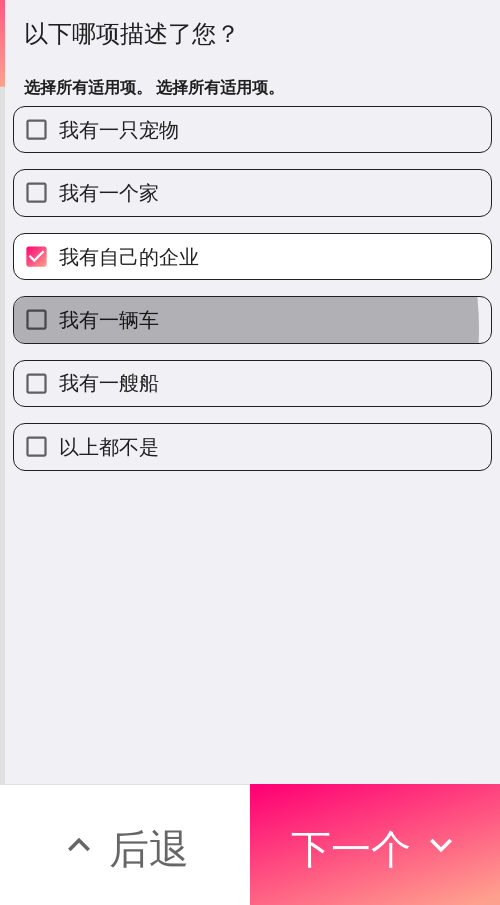 click on "我有一辆车" at bounding box center [252, 319] 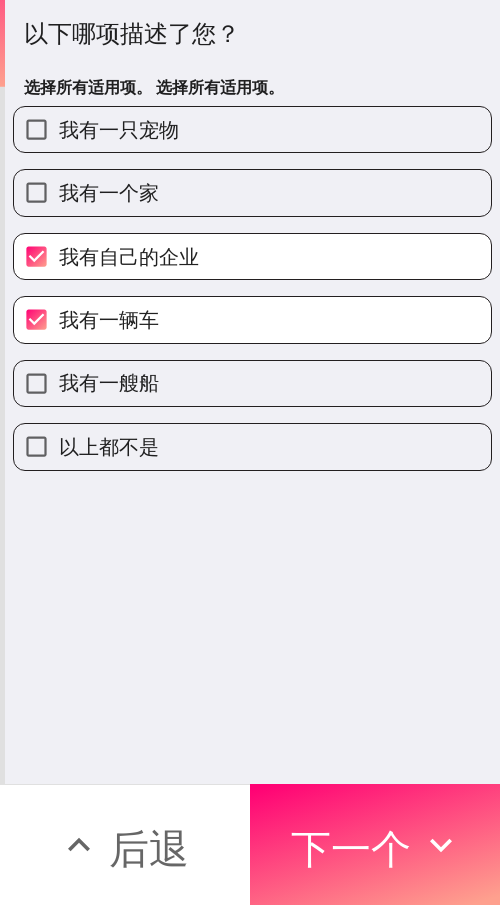 click on "下一个" at bounding box center (351, 848) 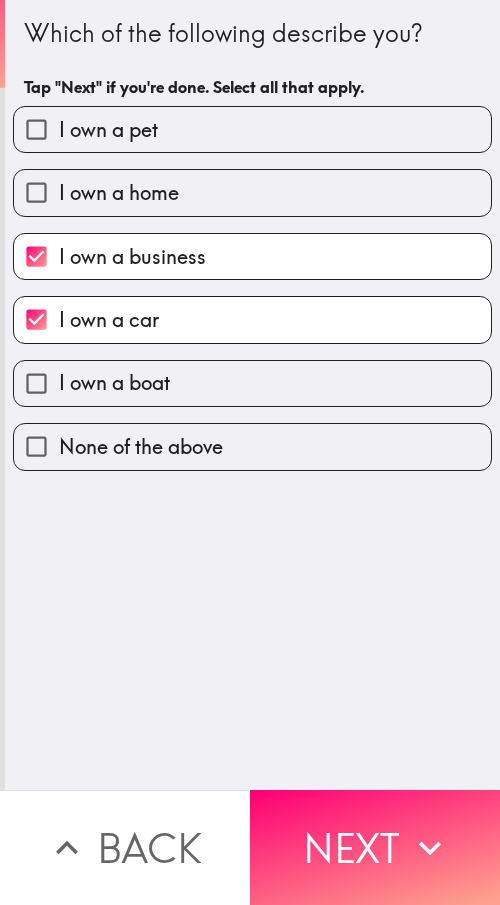 scroll, scrollTop: 0, scrollLeft: 0, axis: both 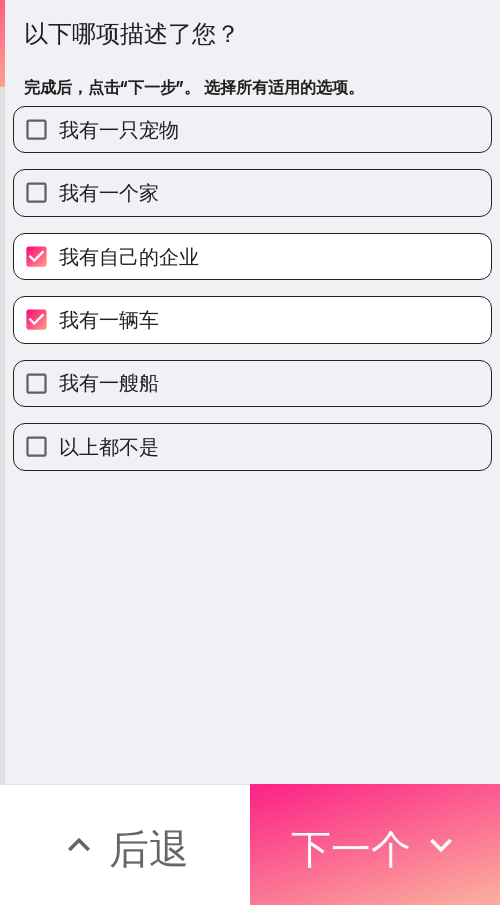click on "下一个" at bounding box center (351, 848) 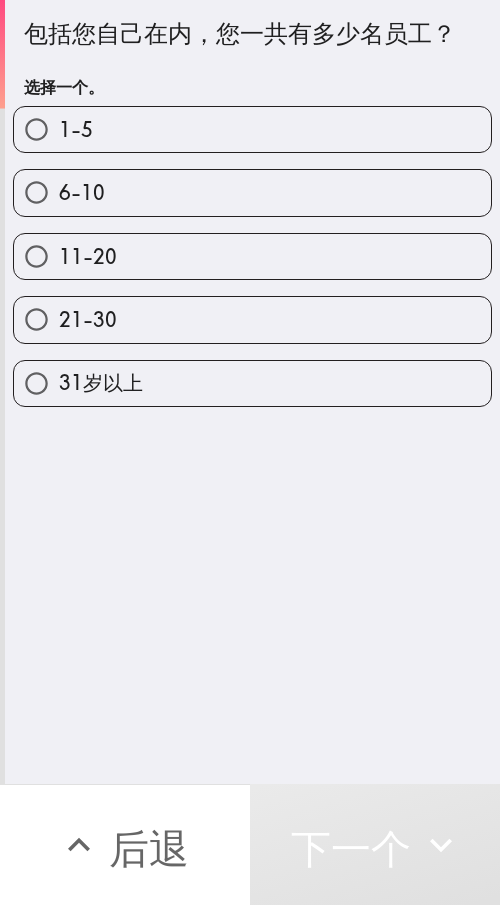 click on "21-30" at bounding box center (252, 319) 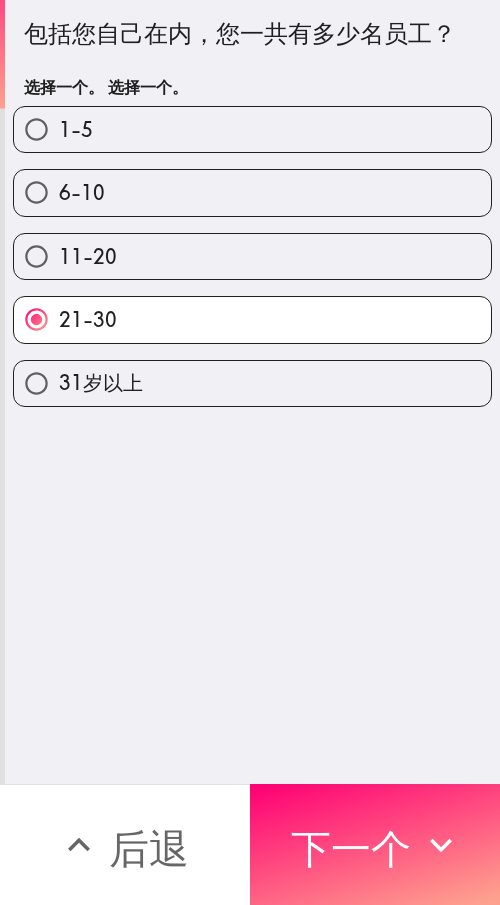 drag, startPoint x: 387, startPoint y: 796, endPoint x: 461, endPoint y: 797, distance: 74.00676 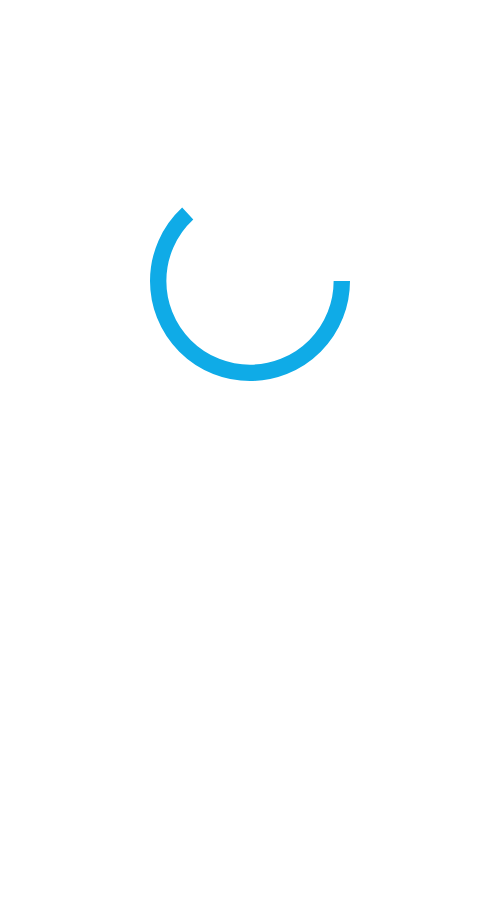scroll, scrollTop: 0, scrollLeft: 0, axis: both 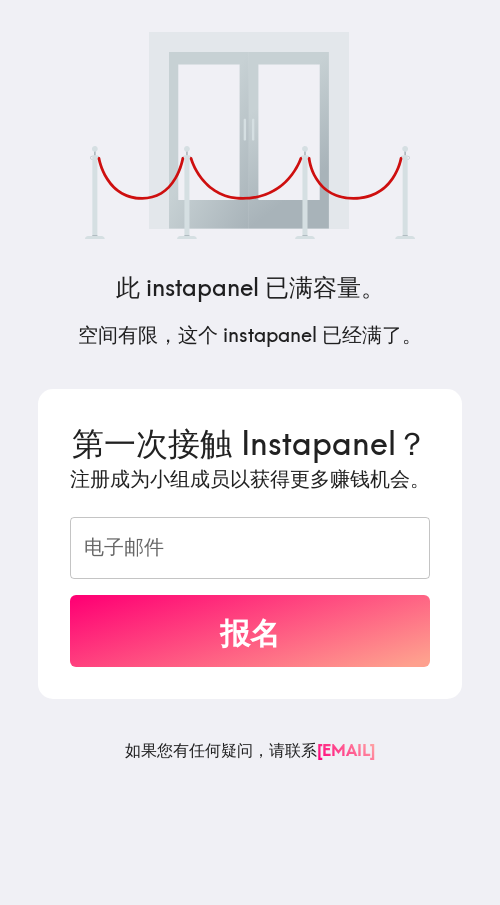 click on "此 instapanel 已满容量。 空间有限，这个 instapanel 已经满了。 第一次接触 Instapanel？ 注册成为小组成员以获得更多赚钱机会。 电子邮件 电子邮件 报名 如果您有任何疑问， 请联系 [EMAIL] 。" at bounding box center (250, 452) 